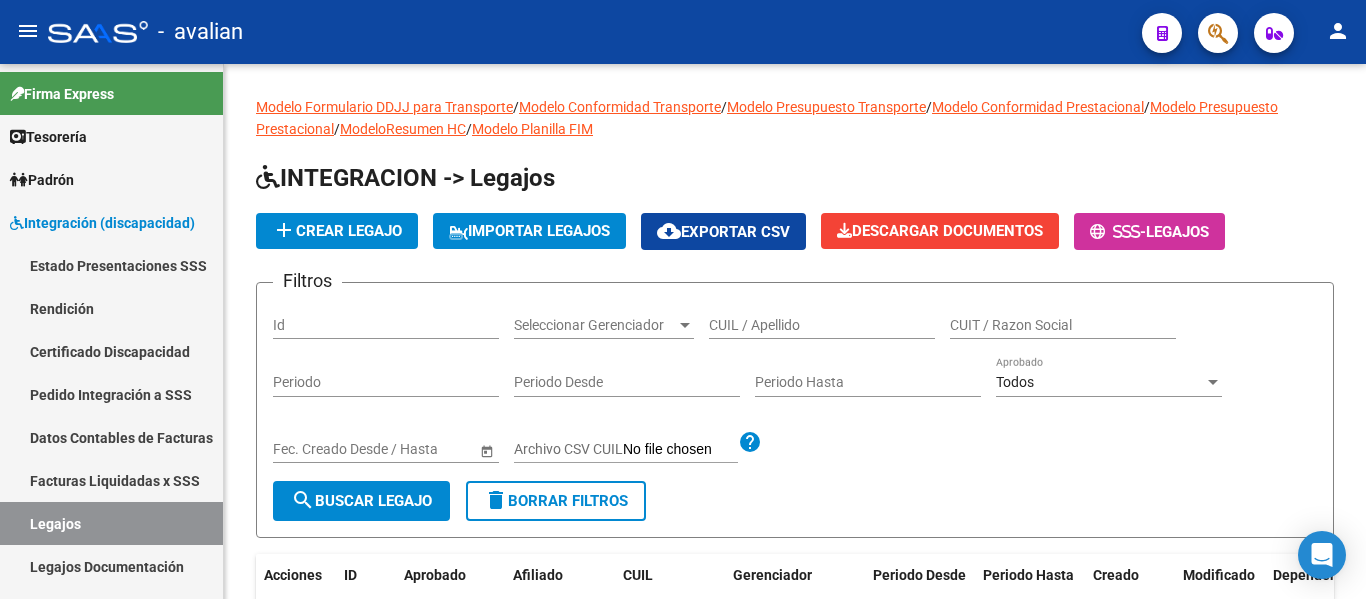 scroll, scrollTop: 0, scrollLeft: 0, axis: both 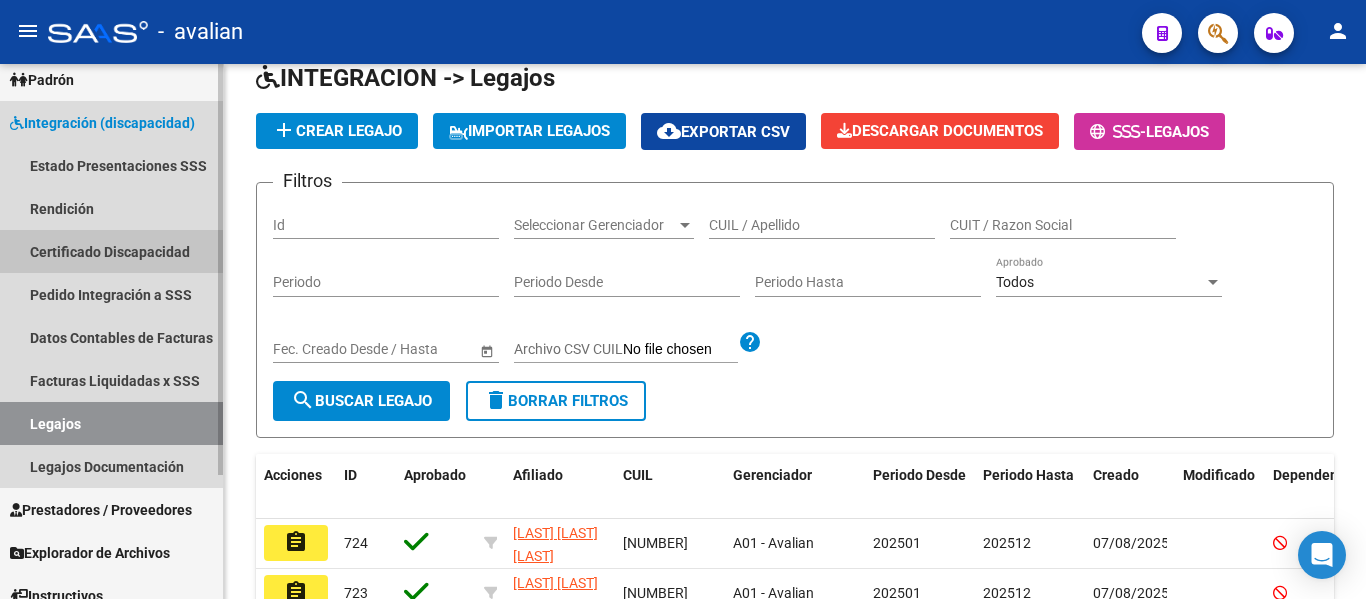 click on "Certificado Discapacidad" at bounding box center (111, 251) 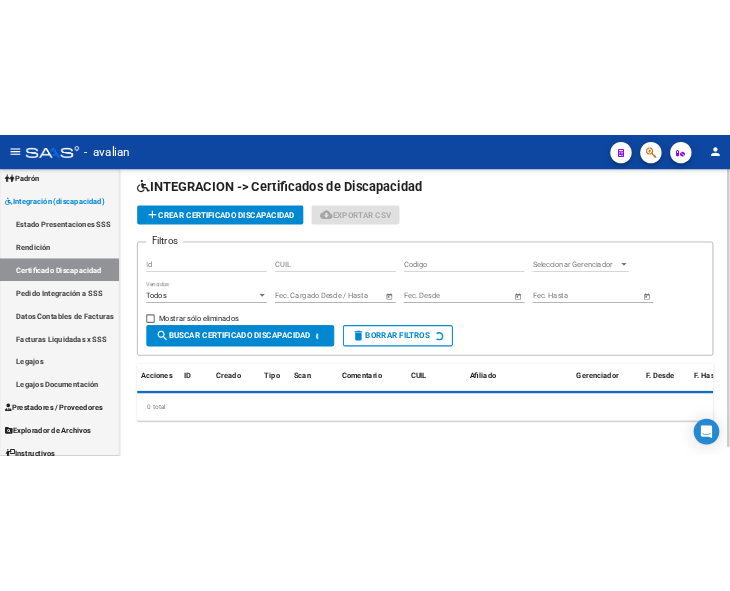 scroll, scrollTop: 15, scrollLeft: 0, axis: vertical 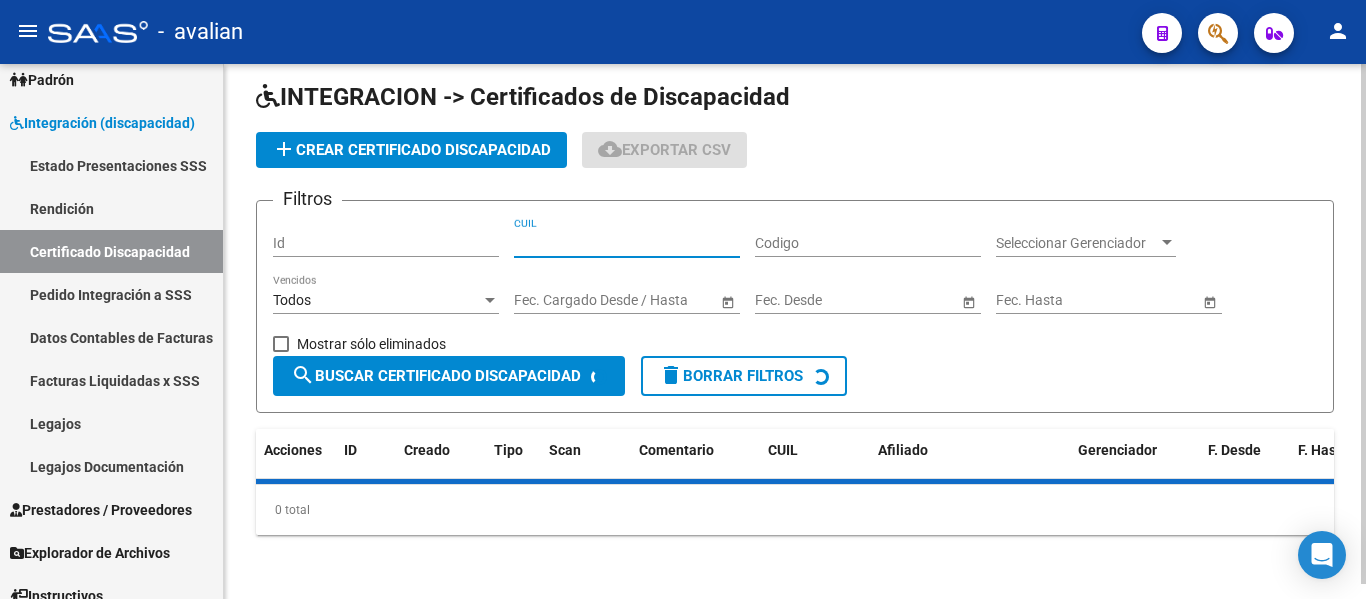 click on "CUIL" at bounding box center [627, 243] 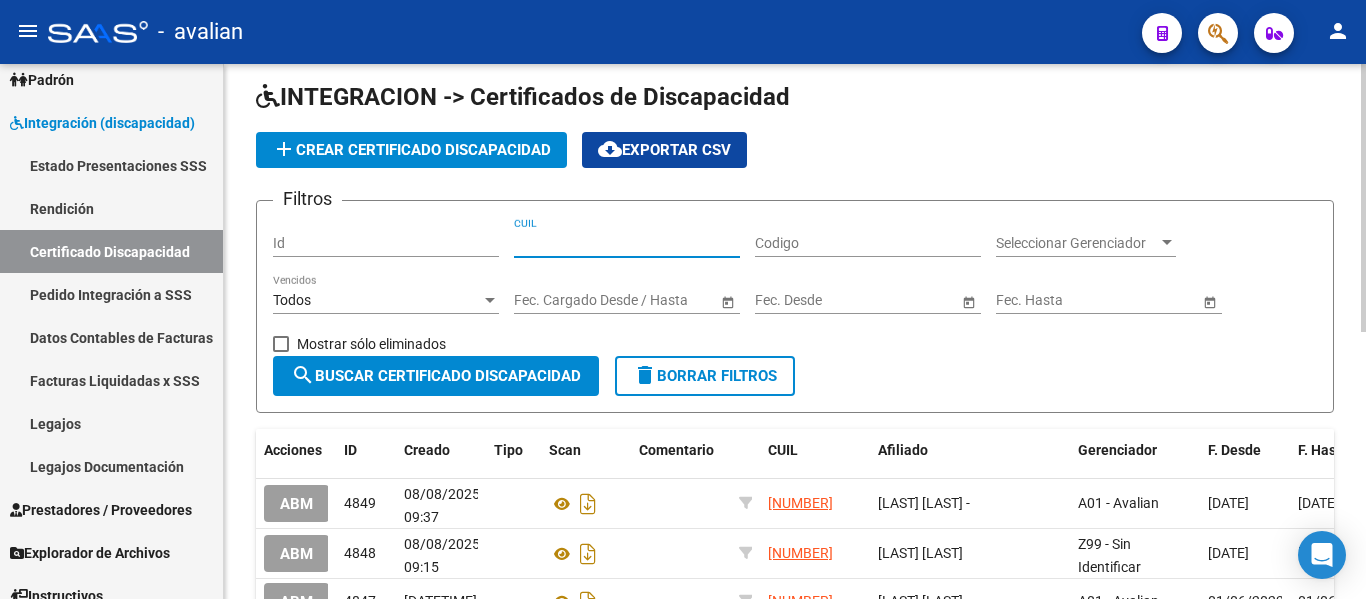 paste on "[CUIL]" 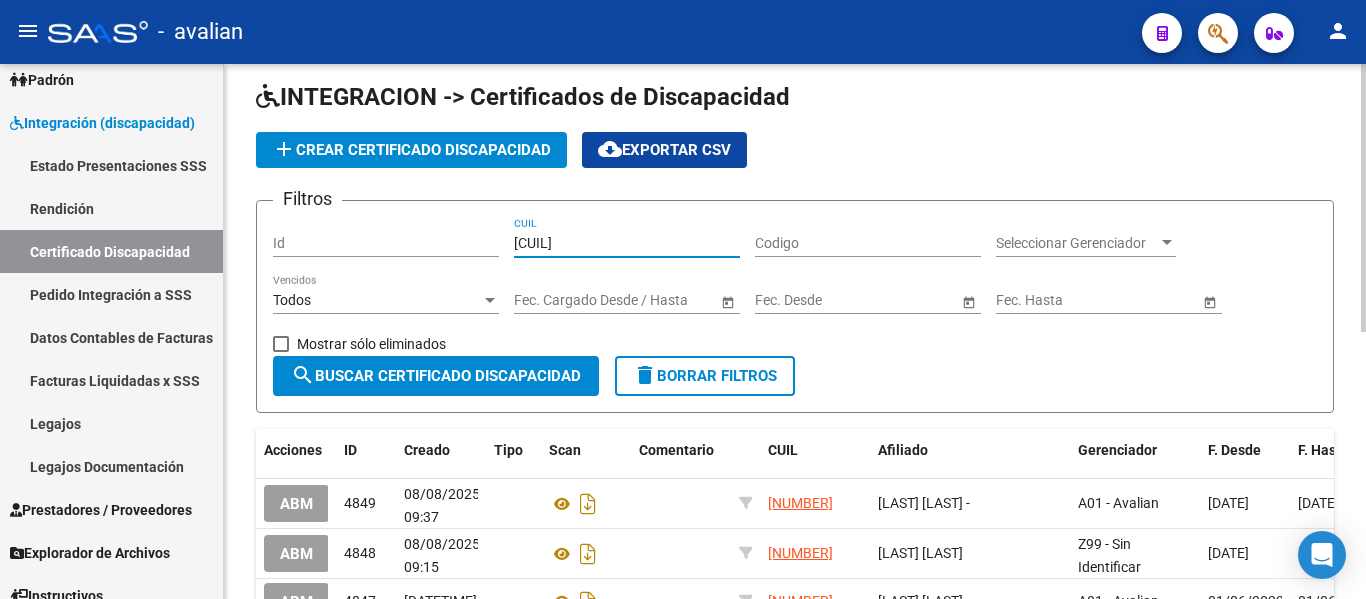 type on "[CUIL]" 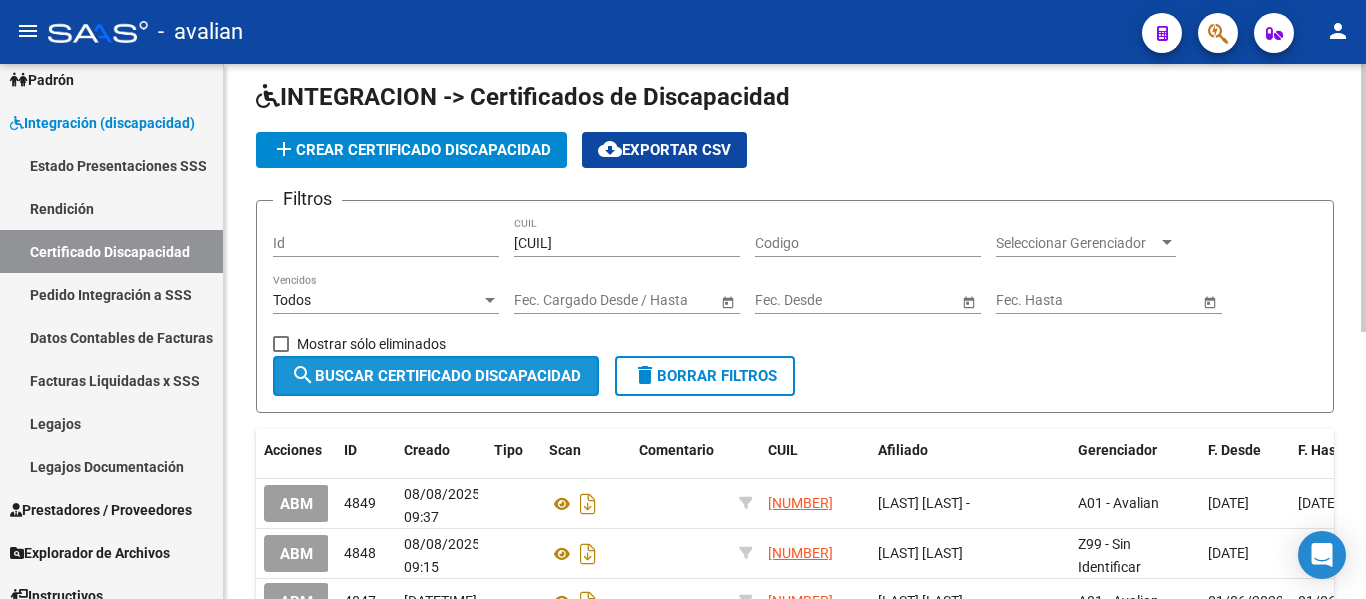 click on "search  Buscar Certificado Discapacidad" 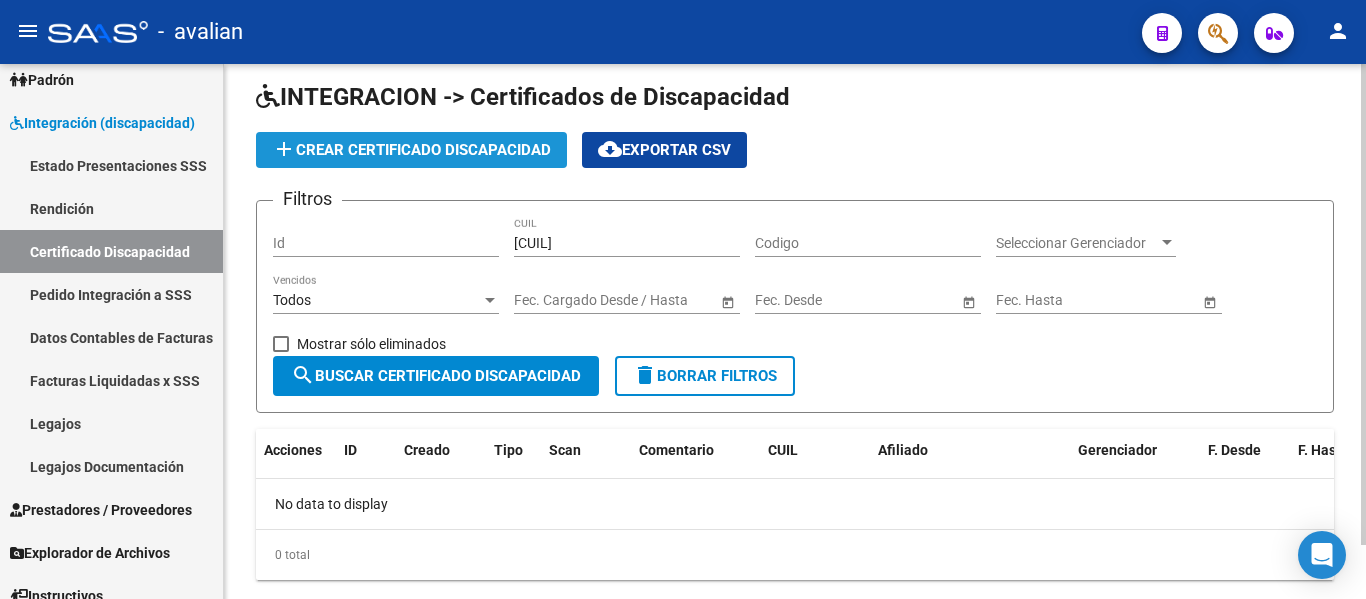 click on "add  Crear Certificado Discapacidad" 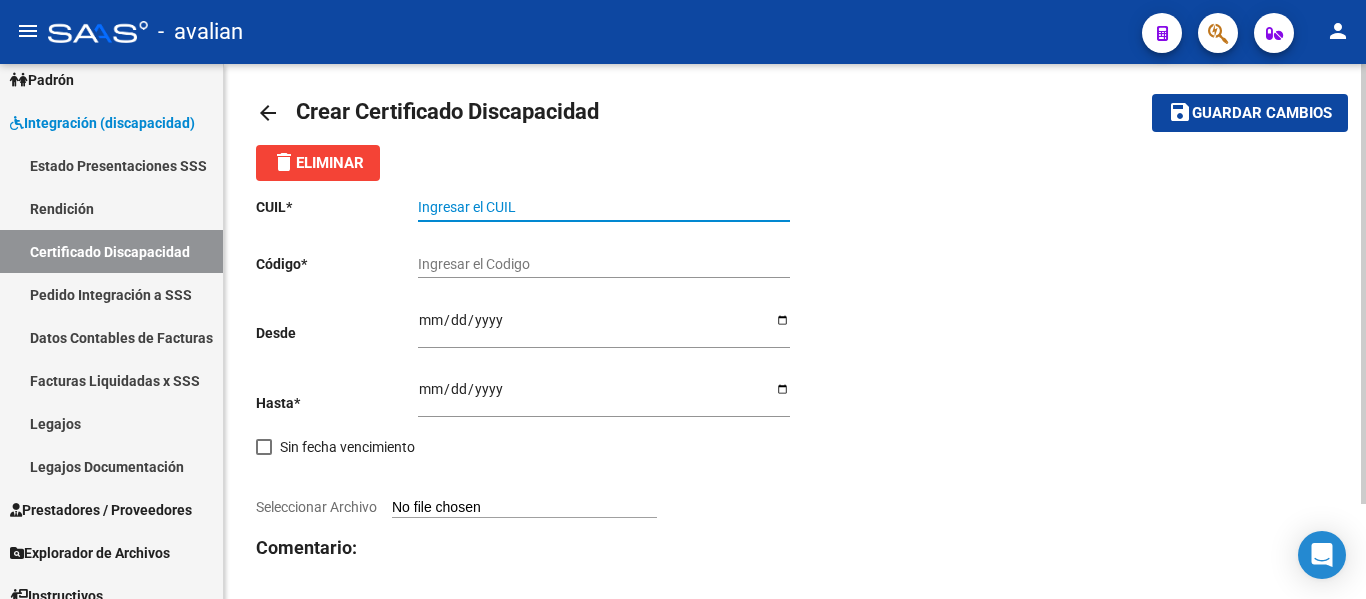 click on "Ingresar el CUIL" at bounding box center (604, 207) 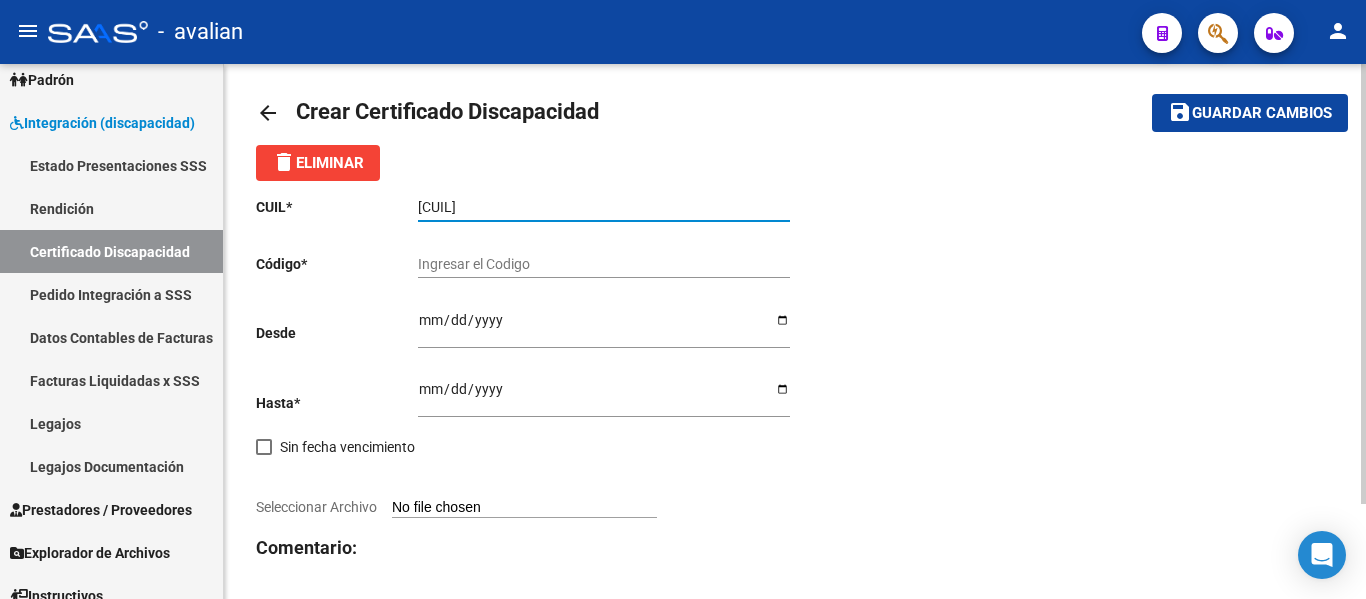 type on "[CUIL]" 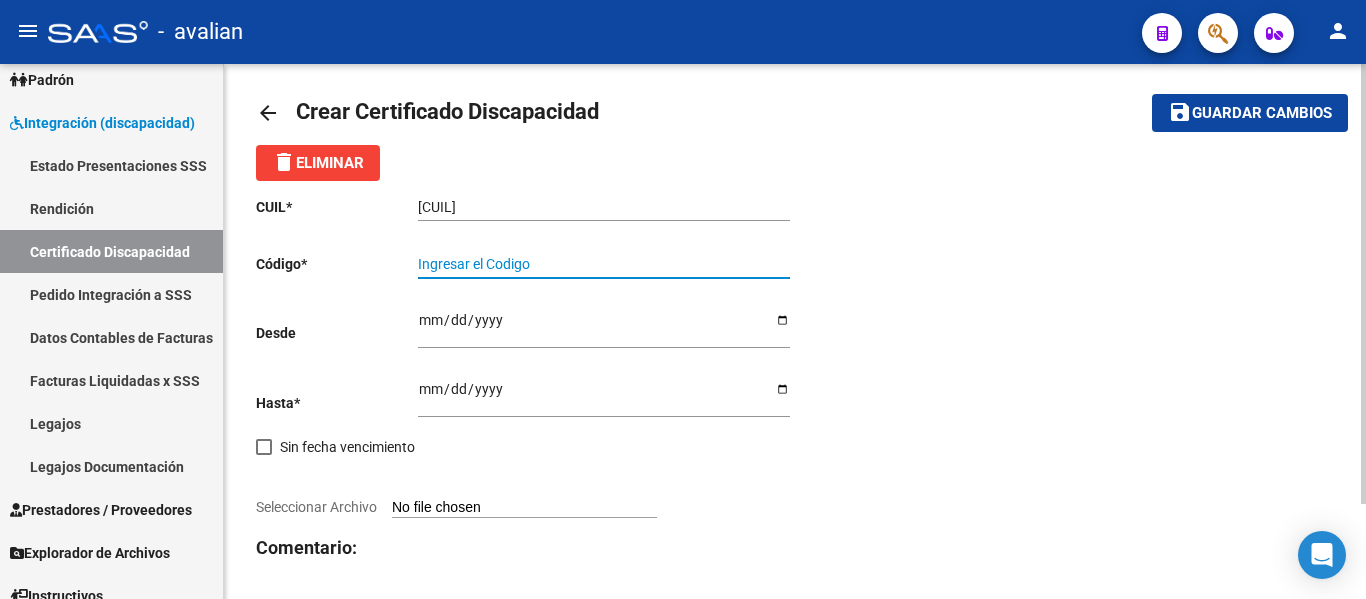 click on "Ingresar el Codigo" at bounding box center (604, 264) 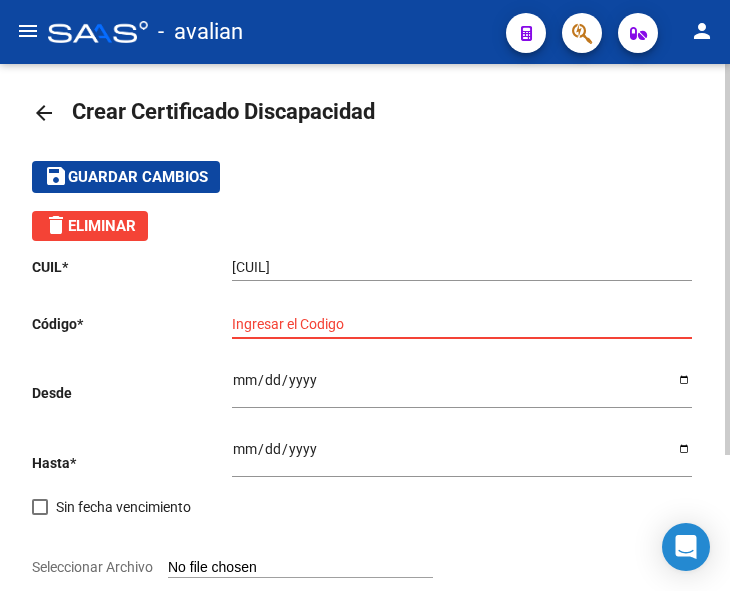 paste on "[DOCUMENT_ID]" 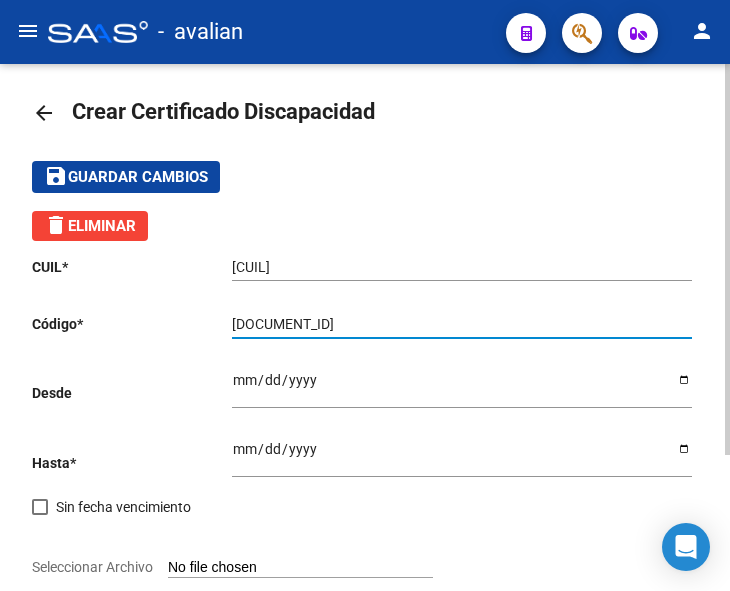 type on "[DOCUMENT_ID]" 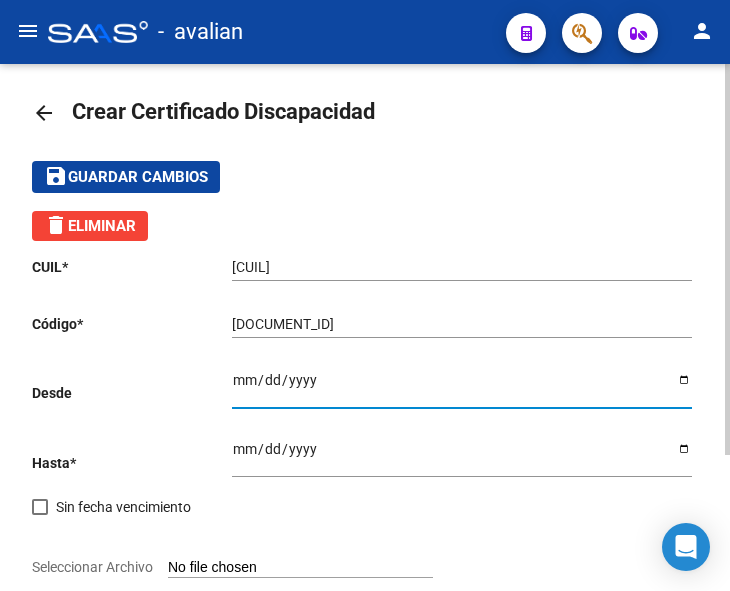 click on "Ingresar fec. Desde" at bounding box center [462, 387] 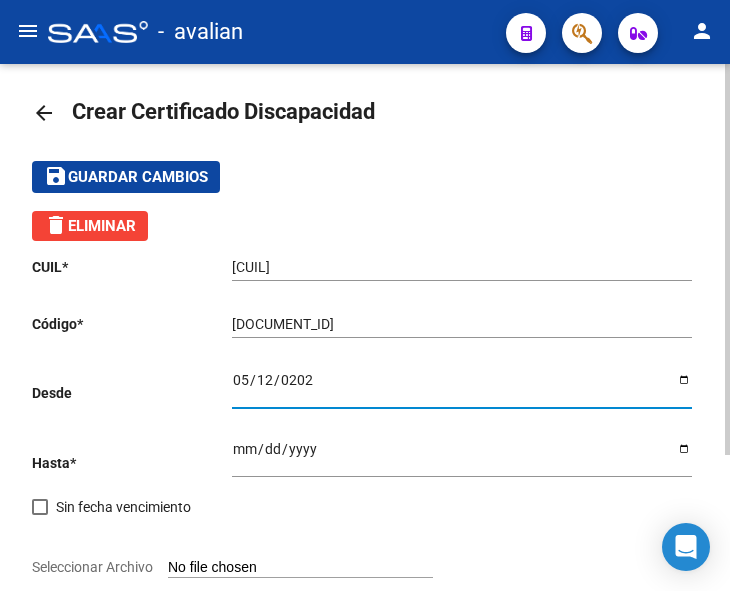 type on "[DATE]" 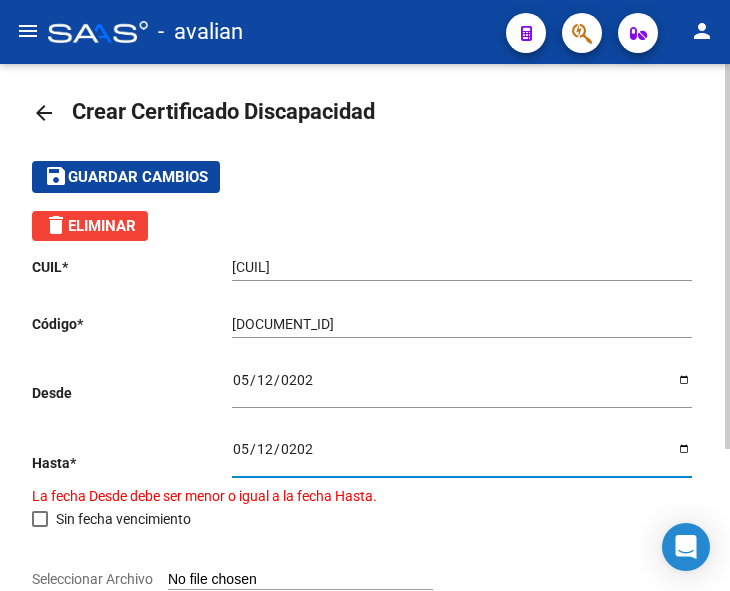 type on "[DATE]" 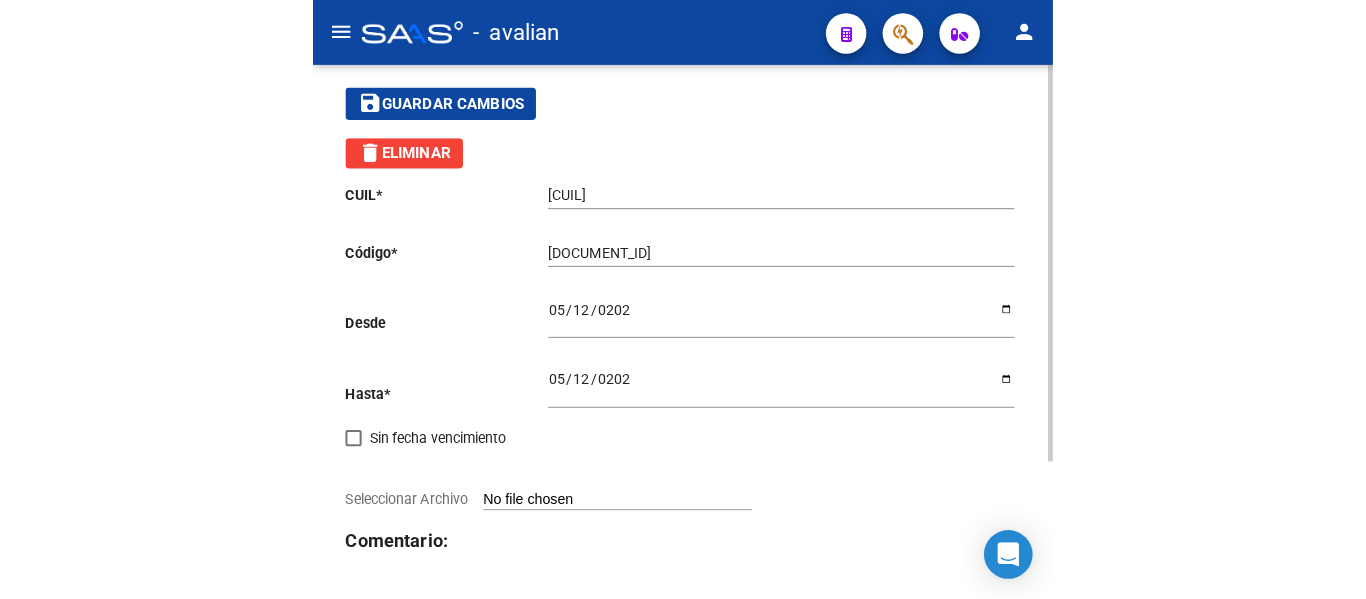 scroll, scrollTop: 115, scrollLeft: 0, axis: vertical 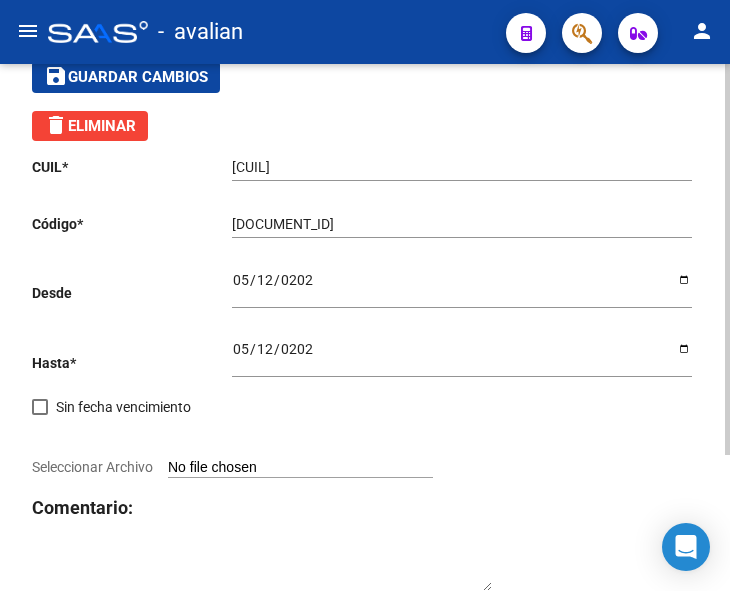 click on "Seleccionar Archivo" at bounding box center [300, 468] 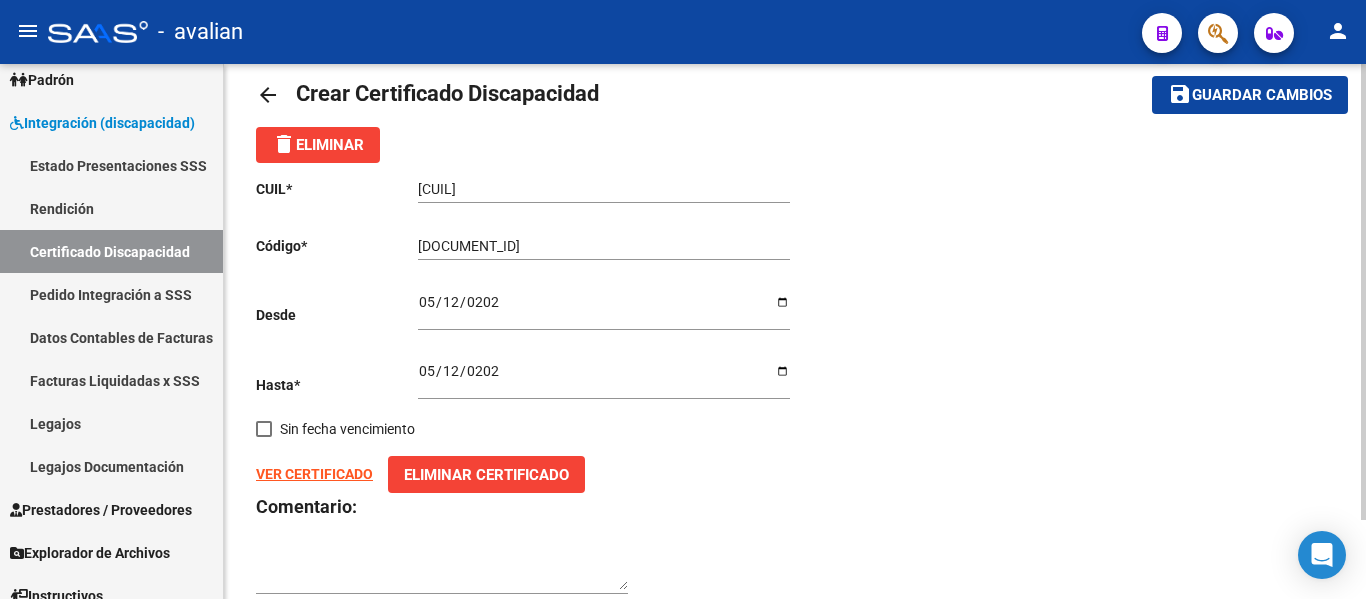 scroll, scrollTop: 0, scrollLeft: 0, axis: both 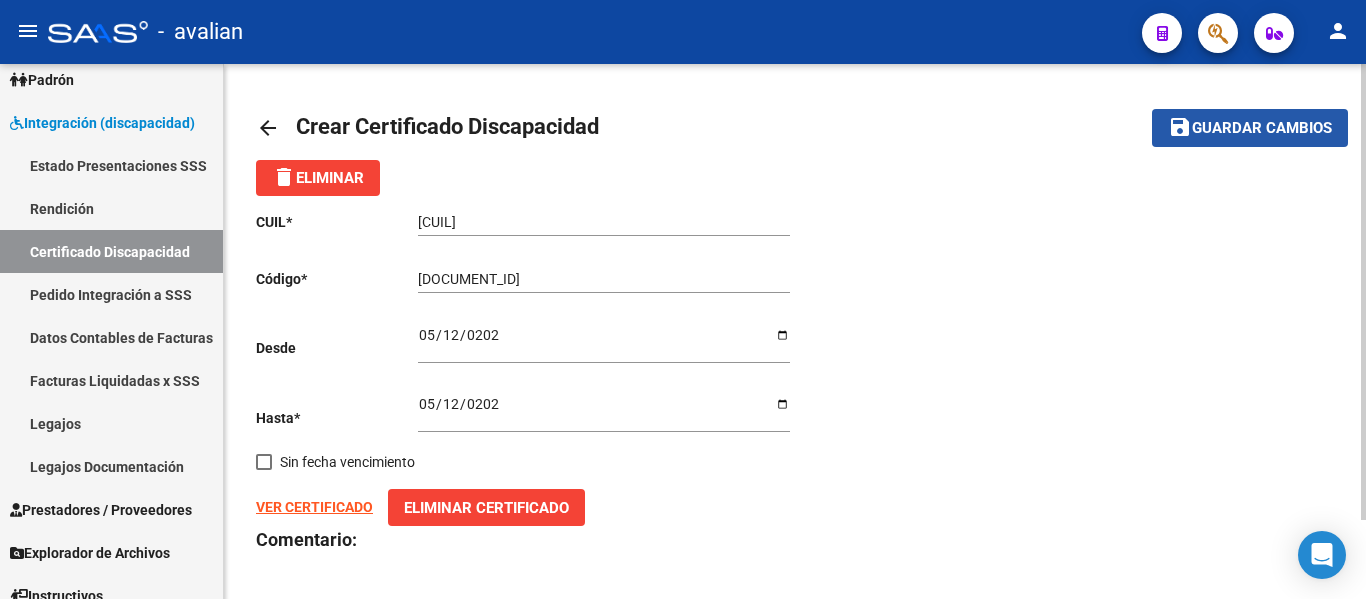click on "save Guardar cambios" 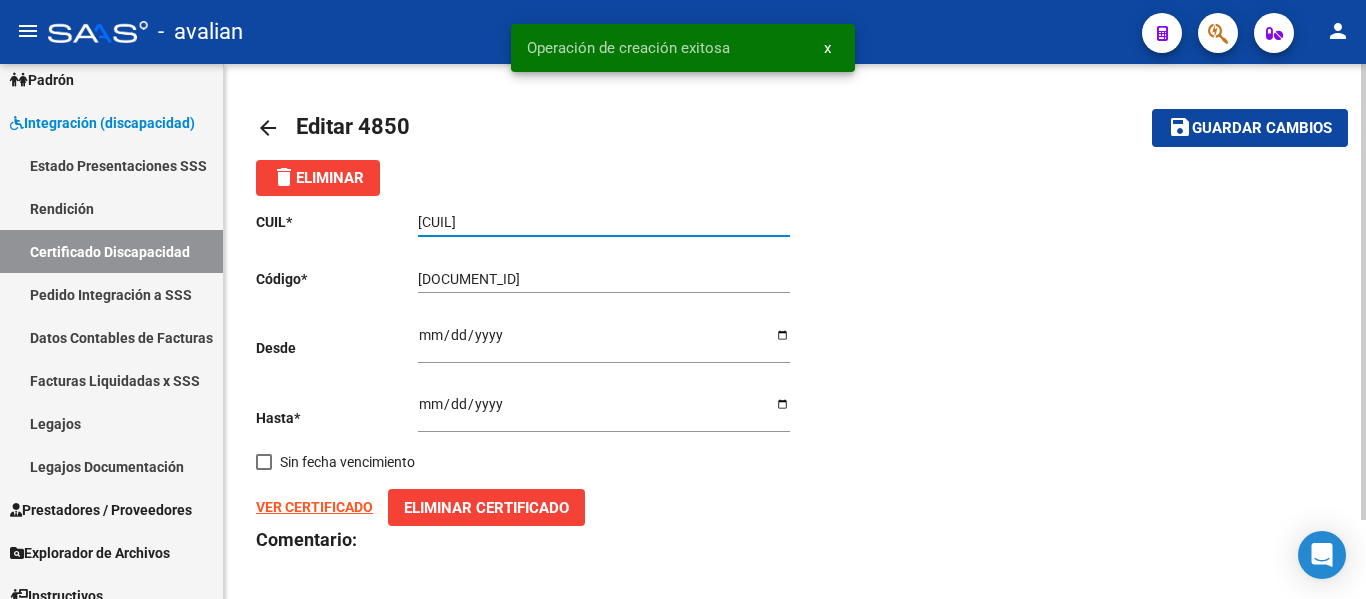 drag, startPoint x: 525, startPoint y: 220, endPoint x: 412, endPoint y: 210, distance: 113.44161 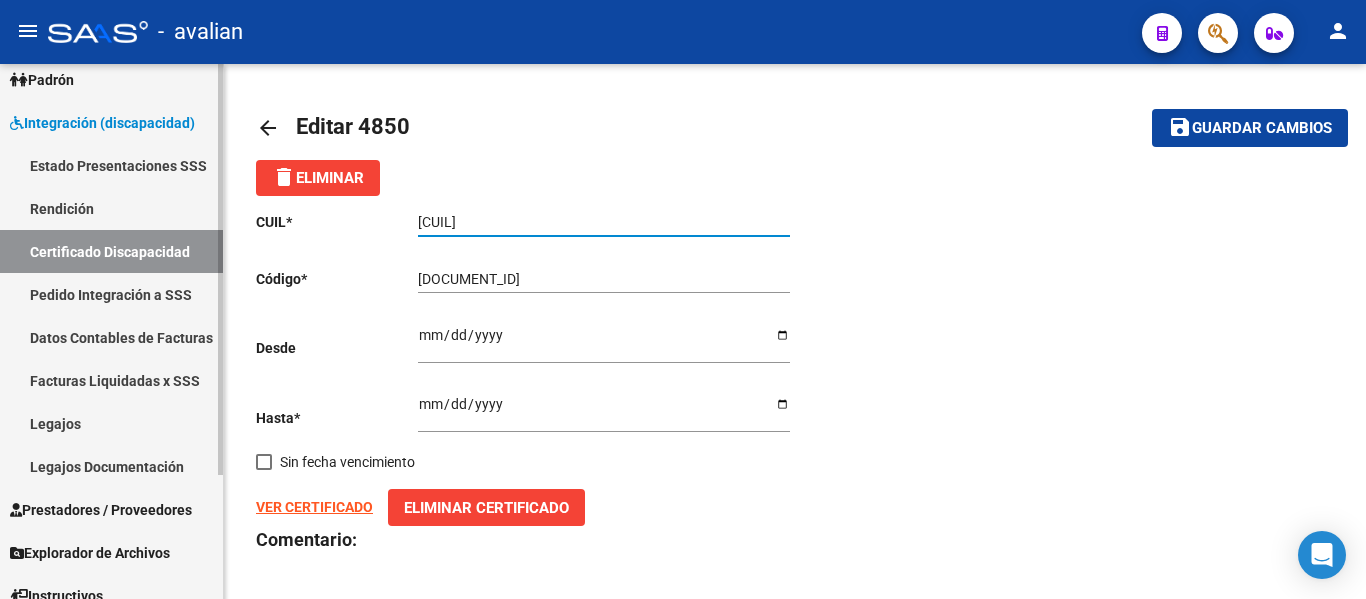 click on "Legajos" at bounding box center [111, 423] 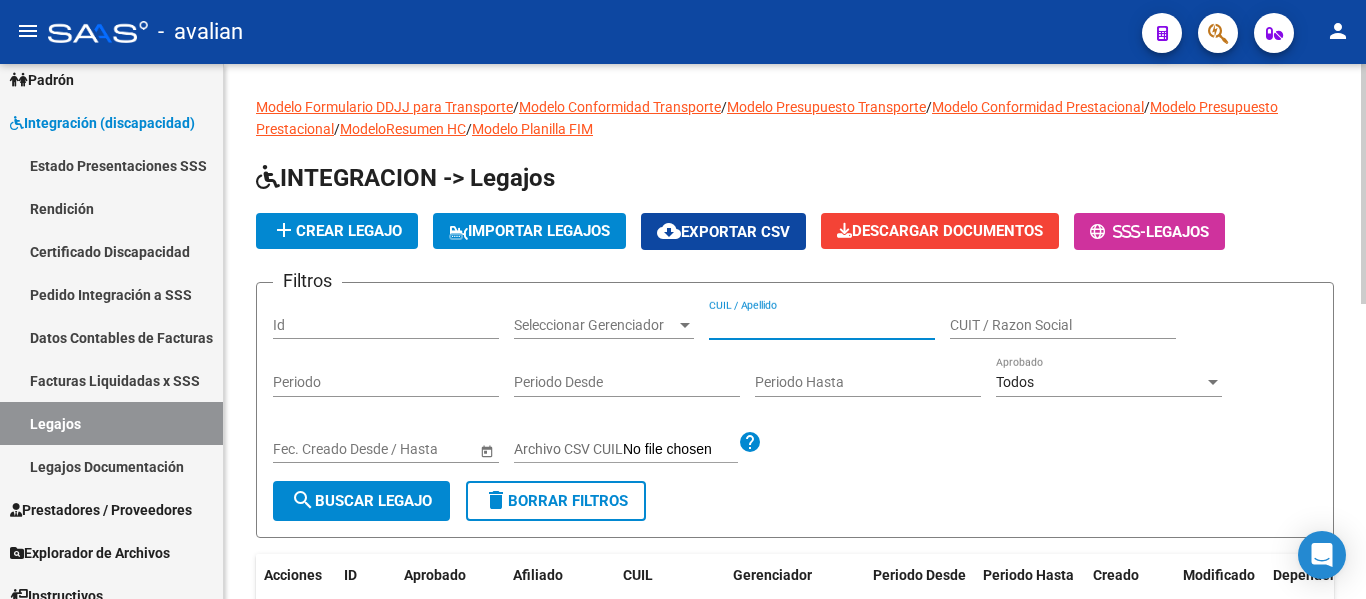 click on "CUIL / Apellido" at bounding box center (822, 325) 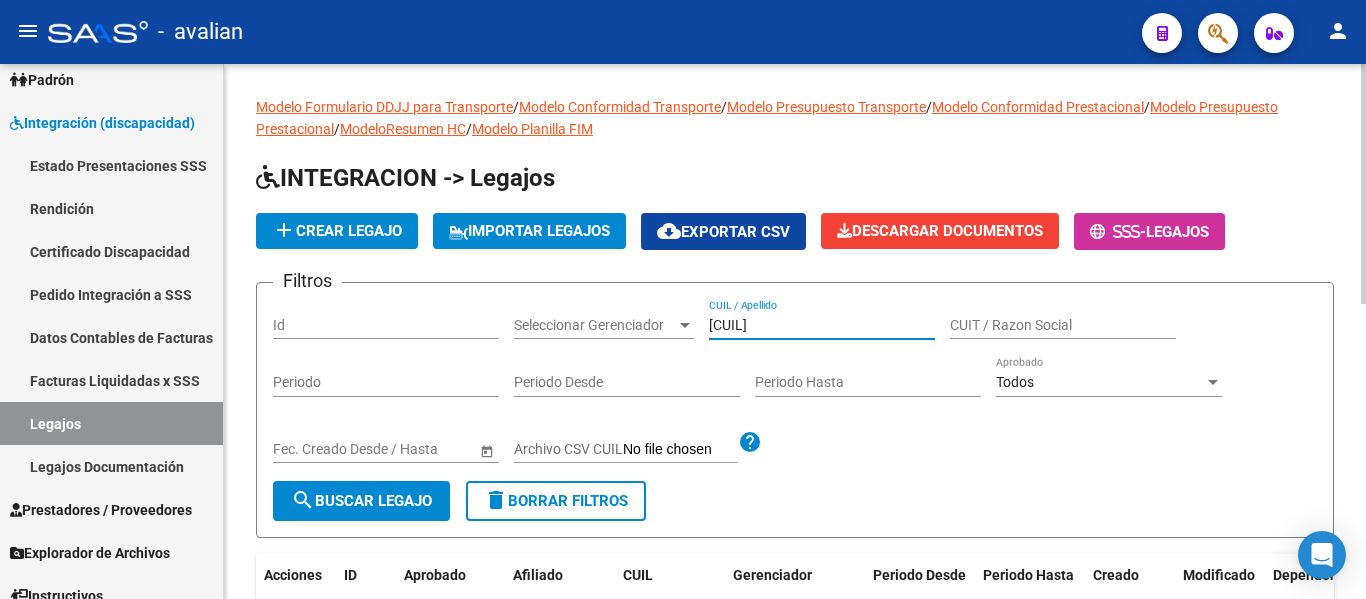 type on "[CUIL]" 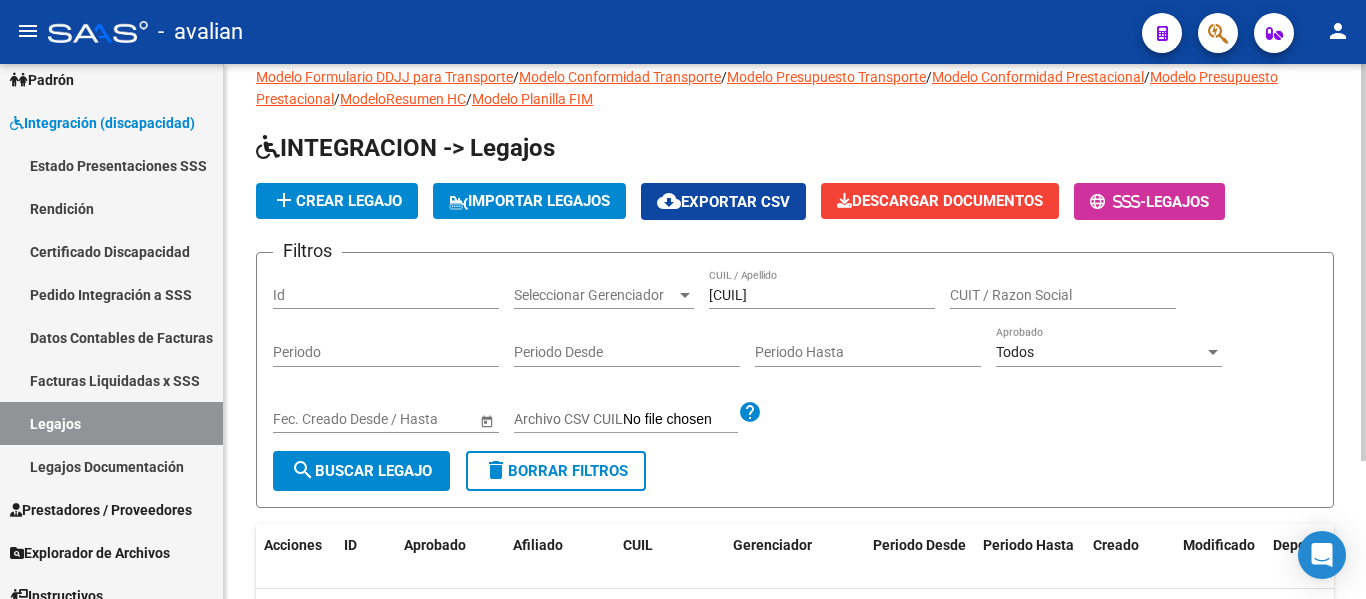 scroll, scrollTop: 0, scrollLeft: 0, axis: both 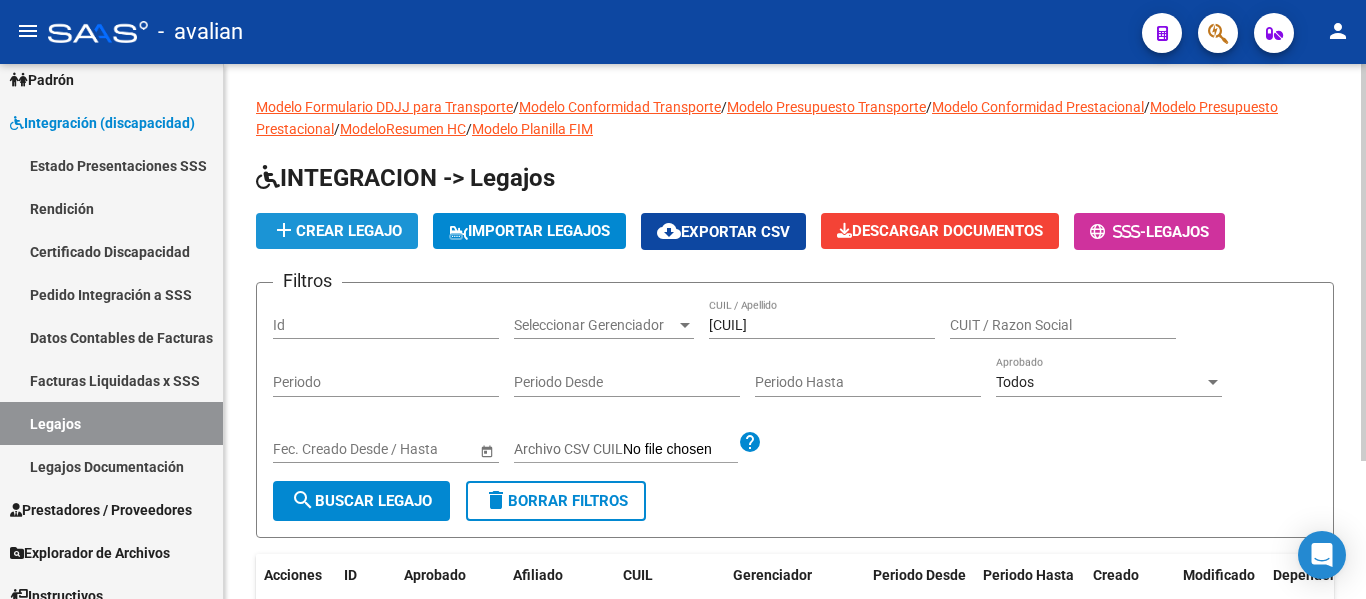 click on "add  Crear Legajo" 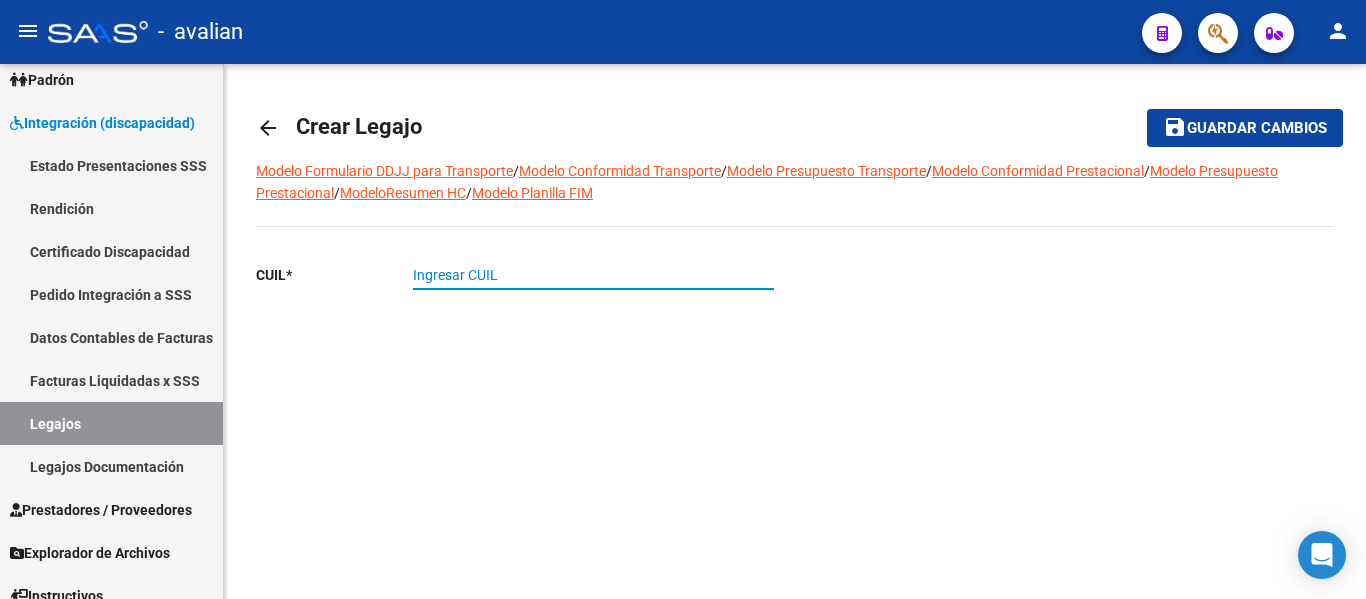 click on "Ingresar CUIL" at bounding box center (593, 275) 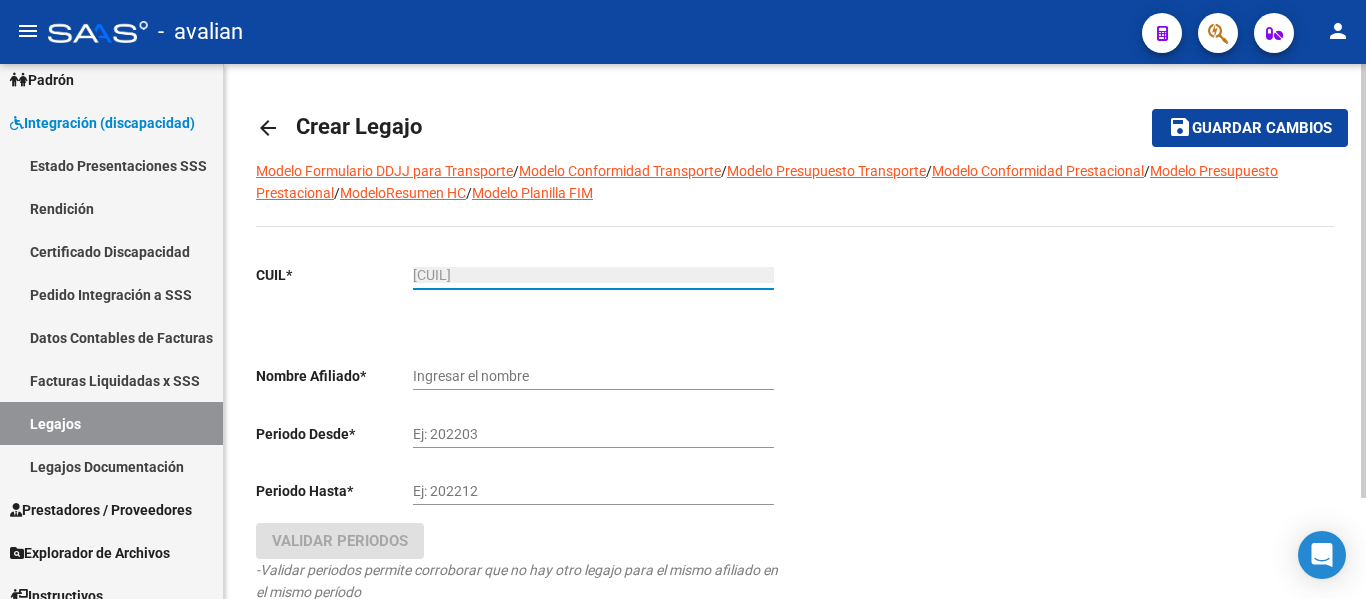 type on "[LAST] [LAST] [LAST]" 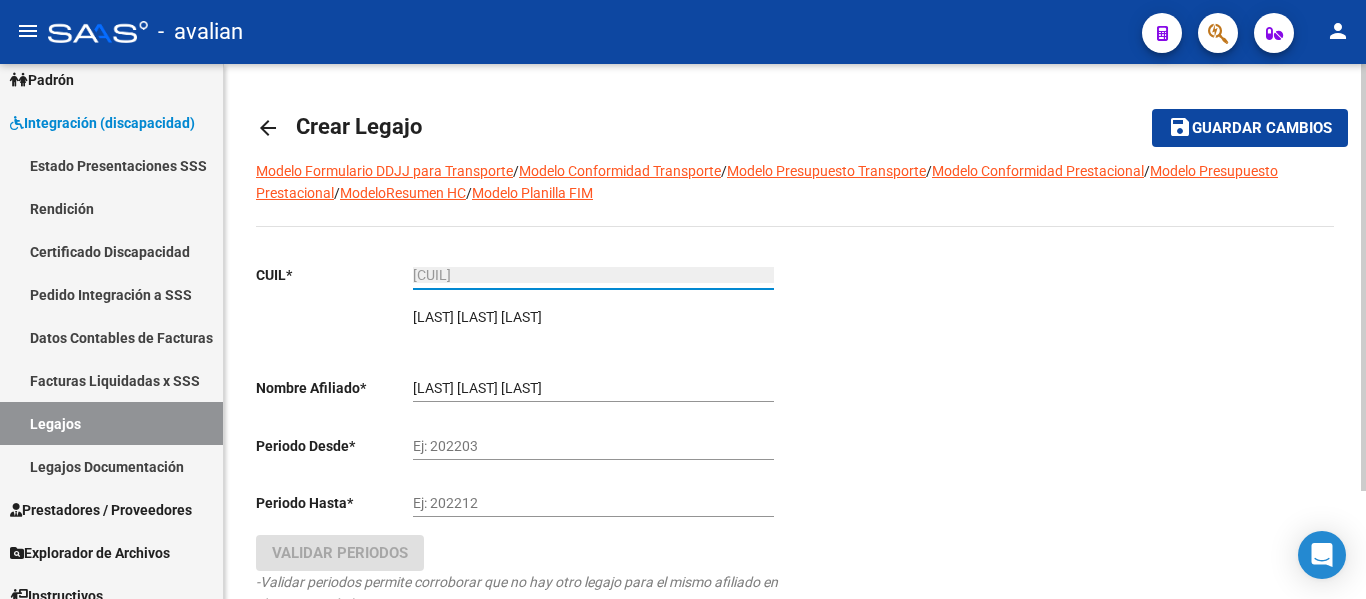 type on "[CUIL]" 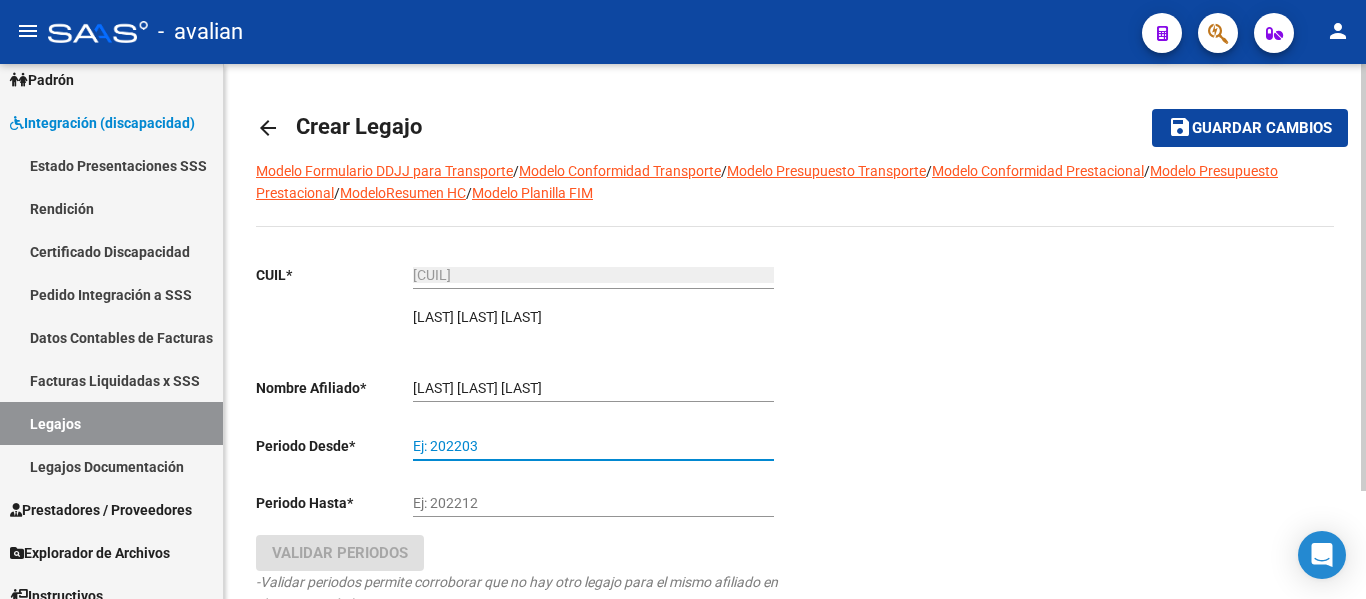 click on "Ej: 202203" at bounding box center [593, 446] 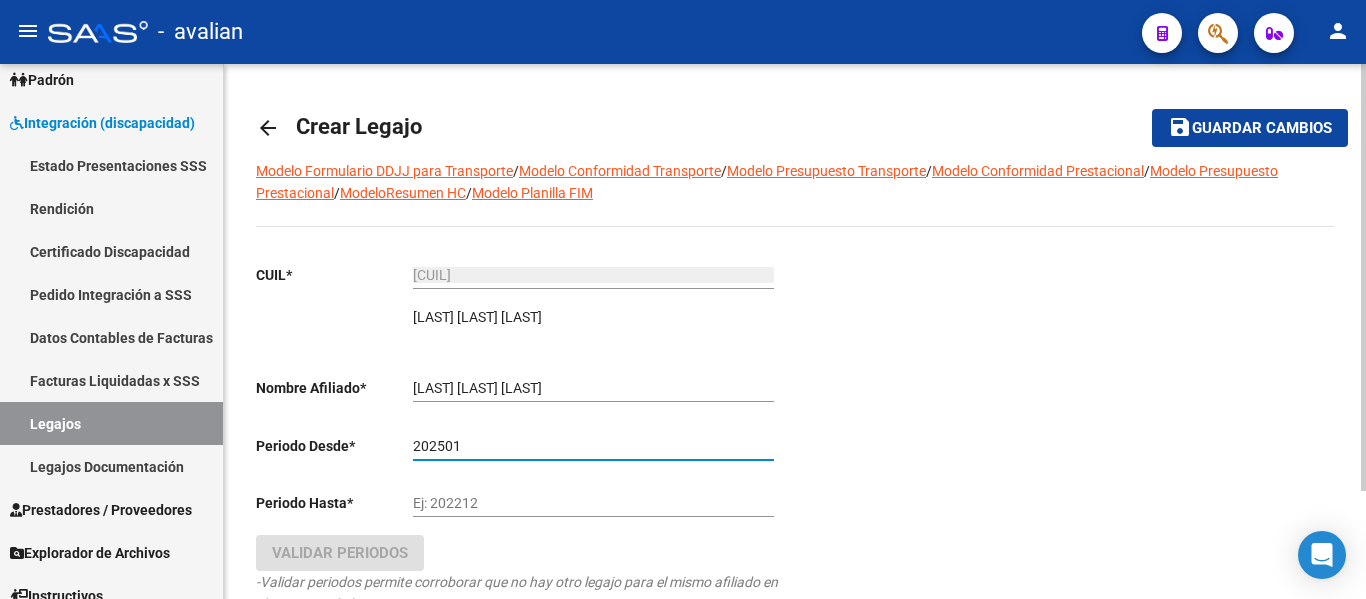 type on "202501" 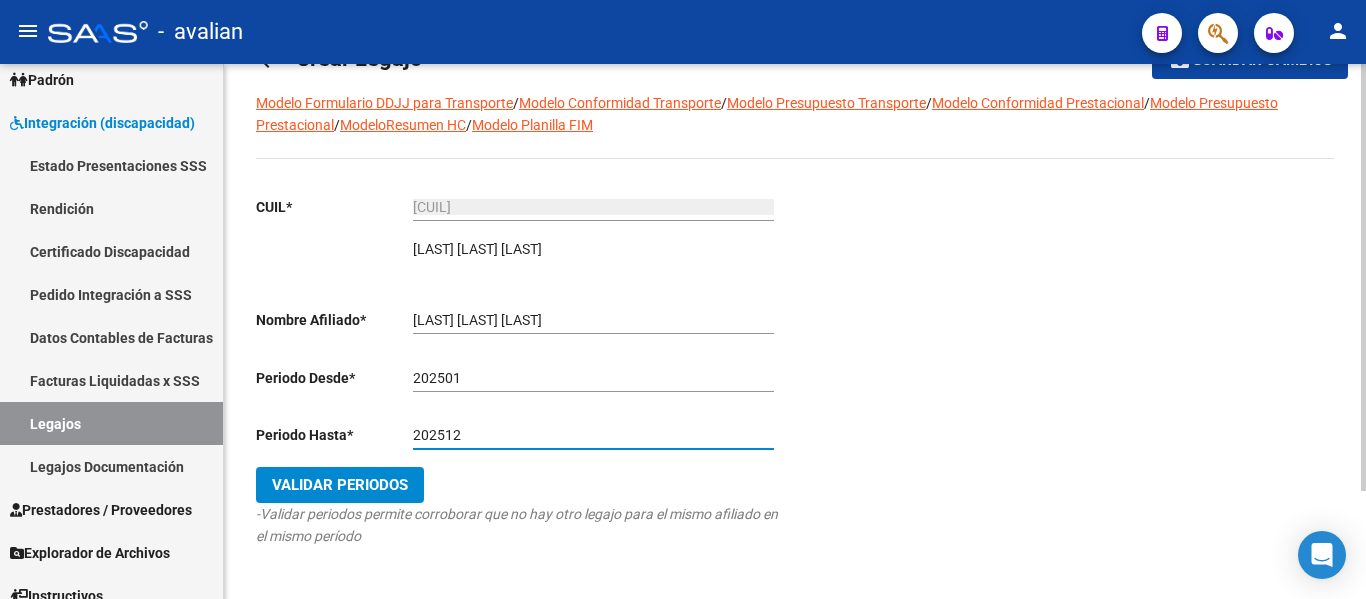 scroll, scrollTop: 100, scrollLeft: 0, axis: vertical 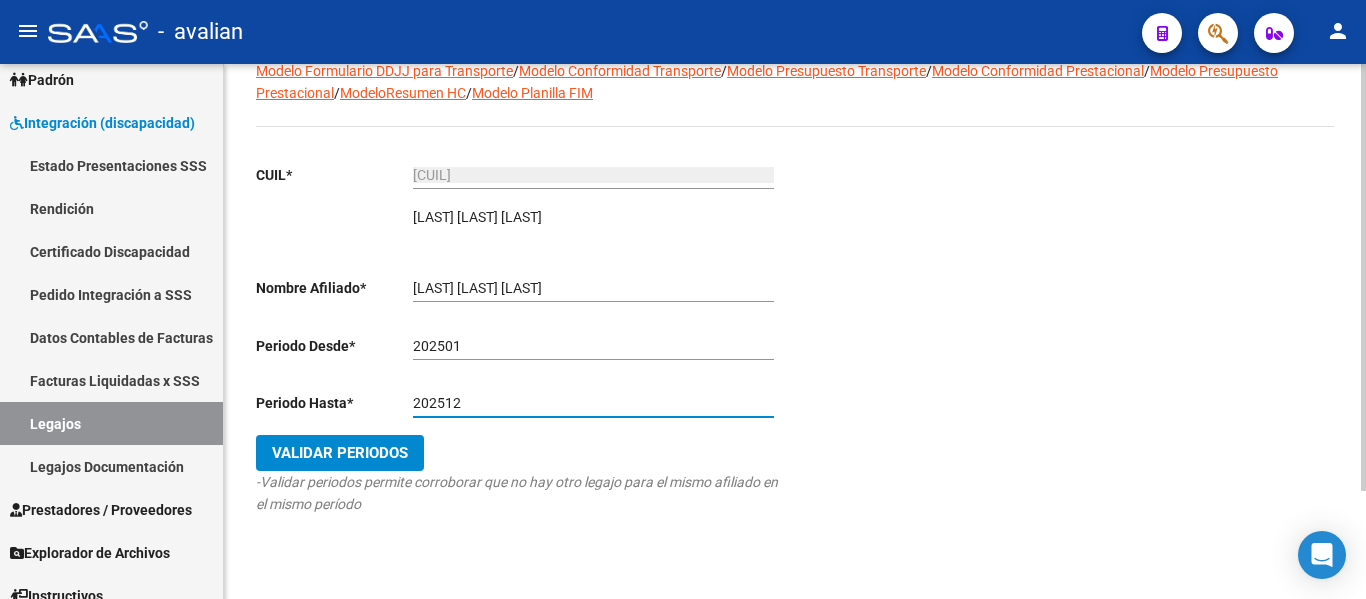 type on "202512" 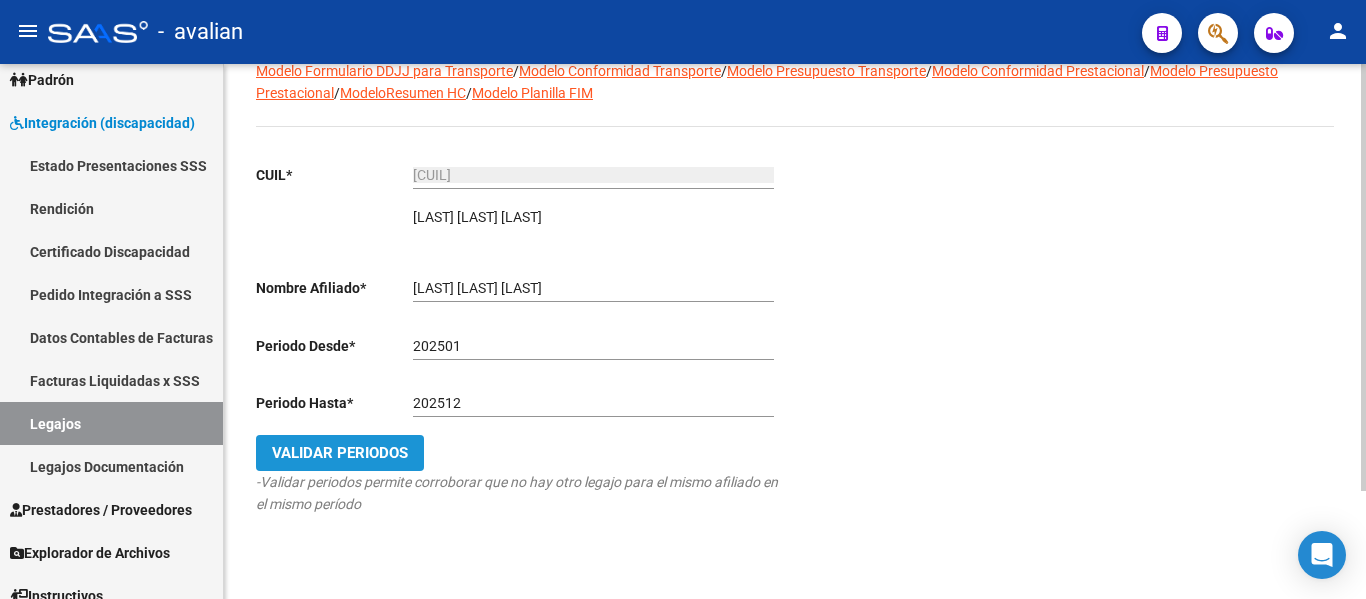 click on "Validar Periodos" 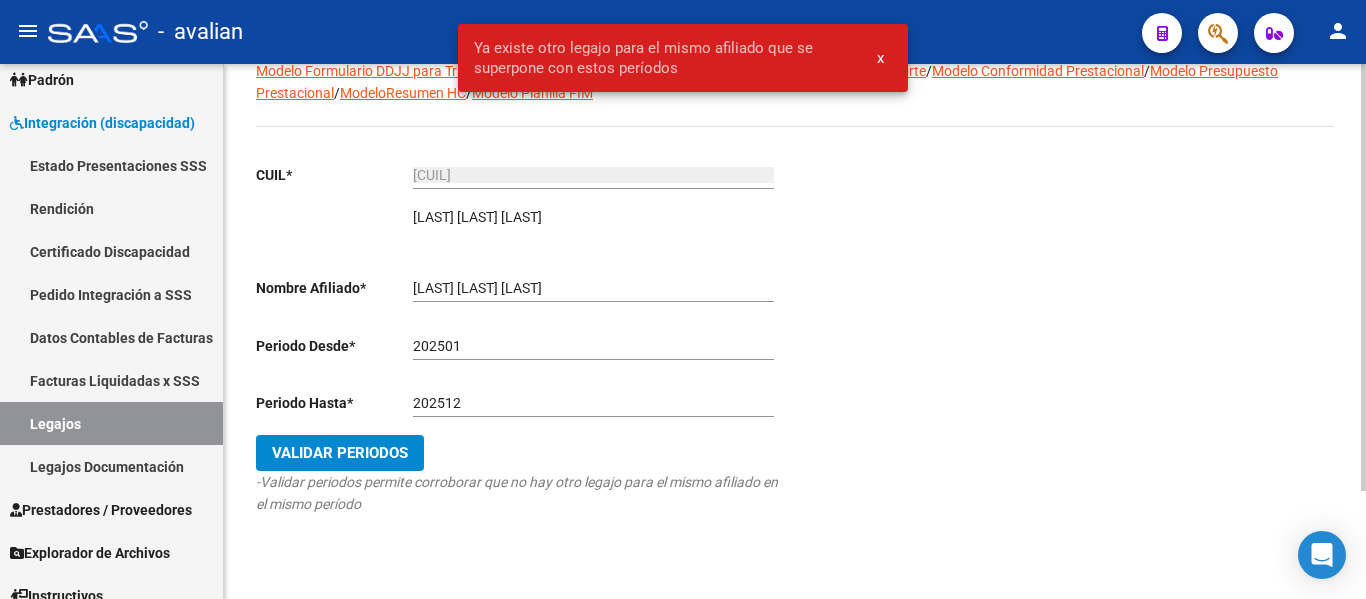 scroll, scrollTop: 0, scrollLeft: 0, axis: both 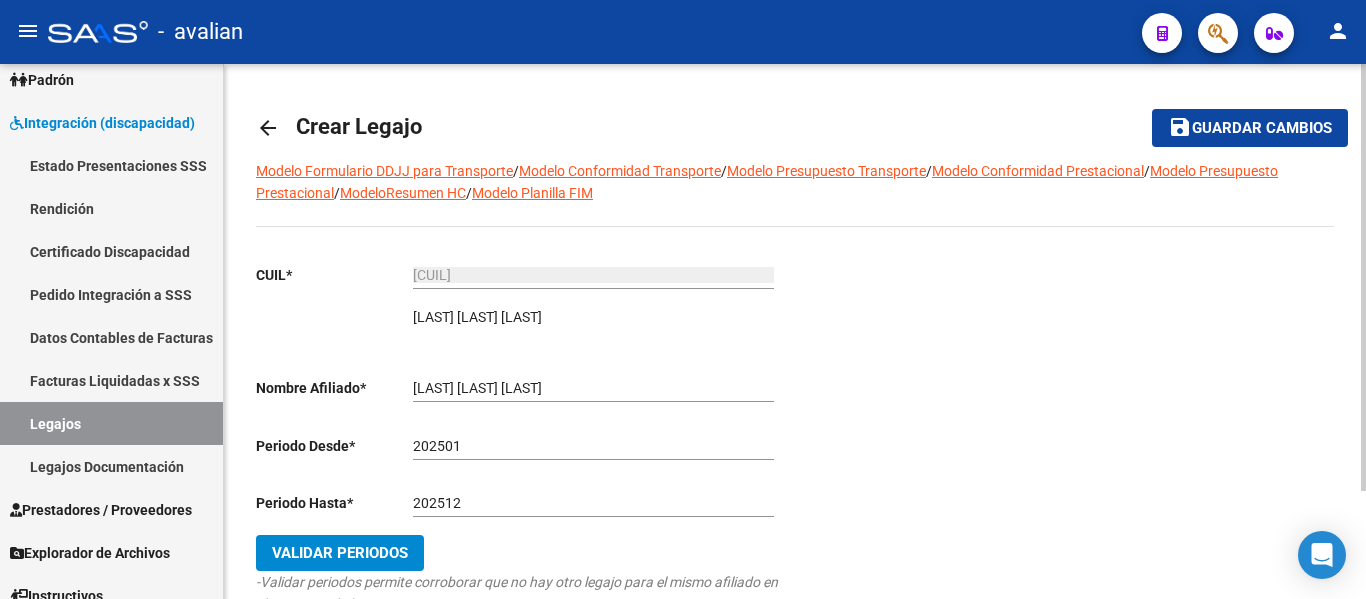 click on "arrow_back" 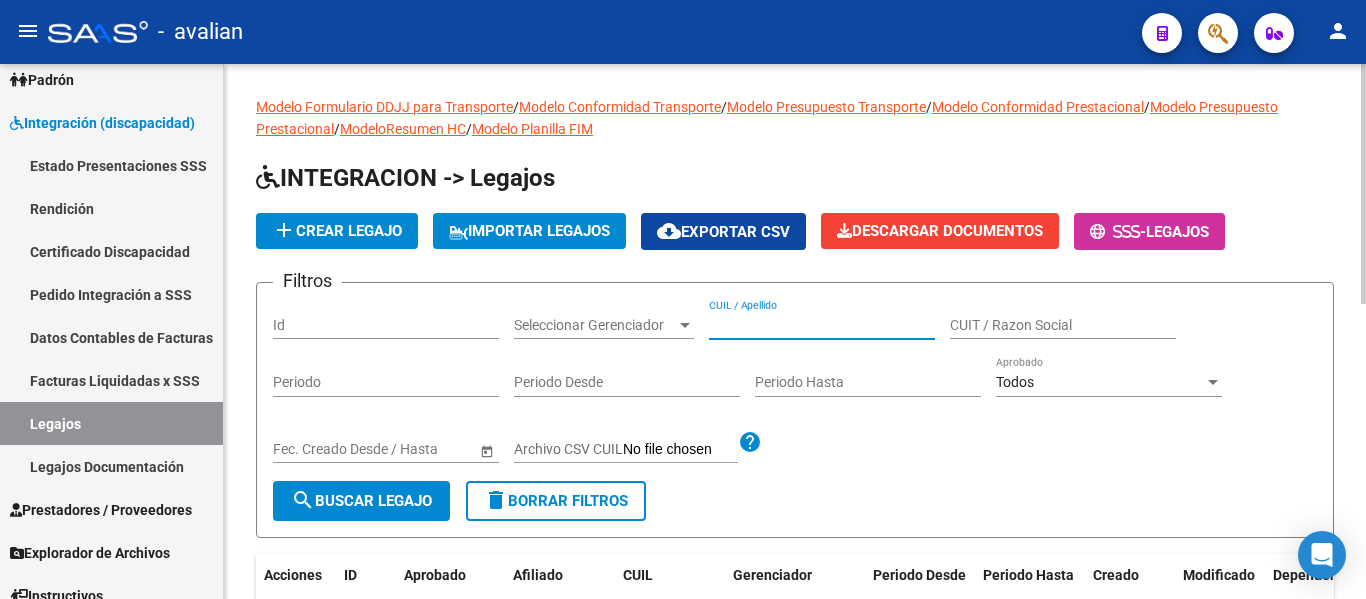 click on "CUIL / Apellido" at bounding box center [822, 325] 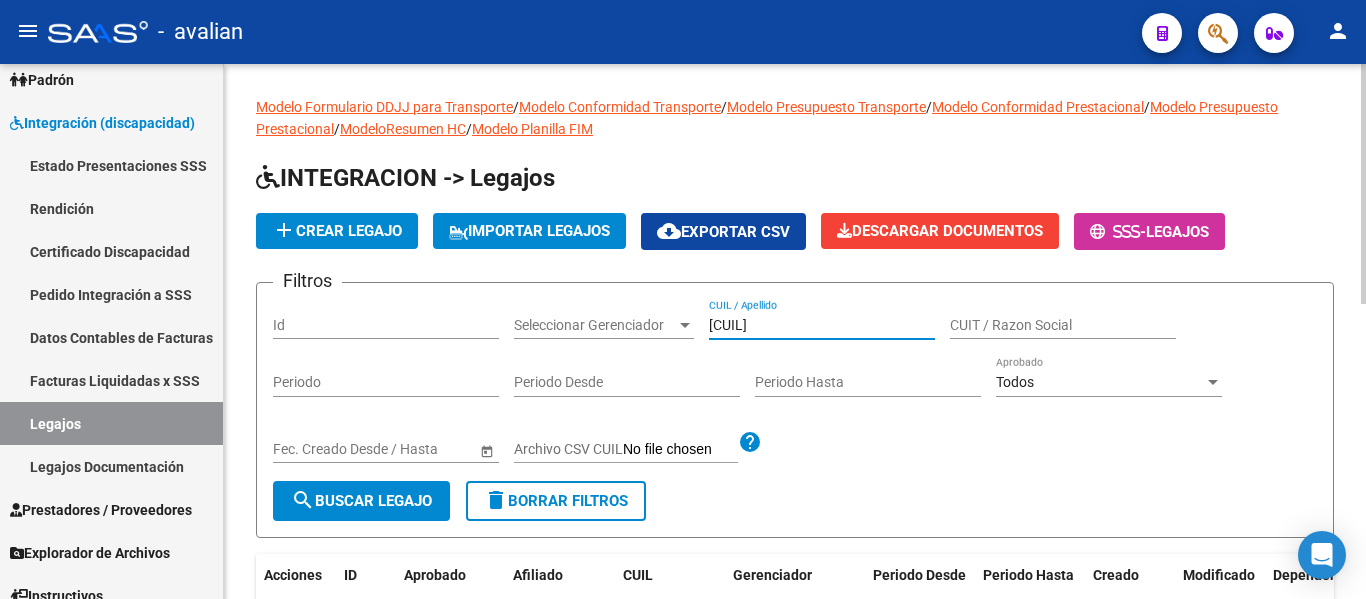 click on "[CUIL]" at bounding box center [822, 325] 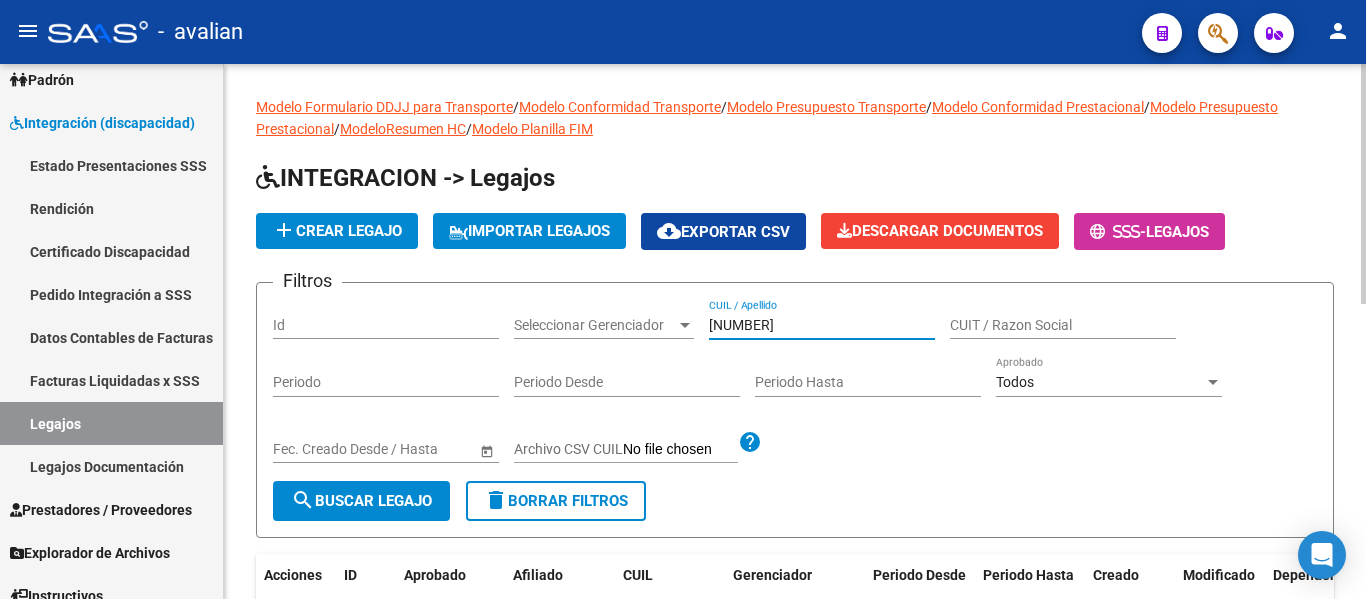 type on "[NUMBER]" 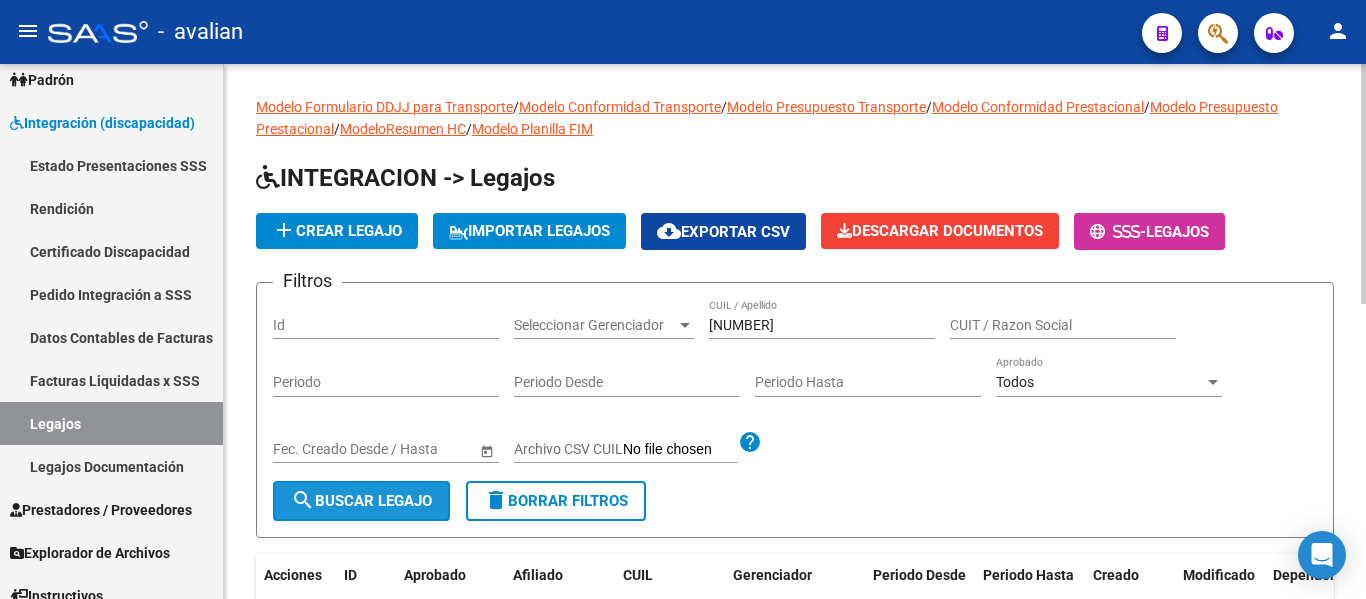 click on "search  Buscar Legajo" 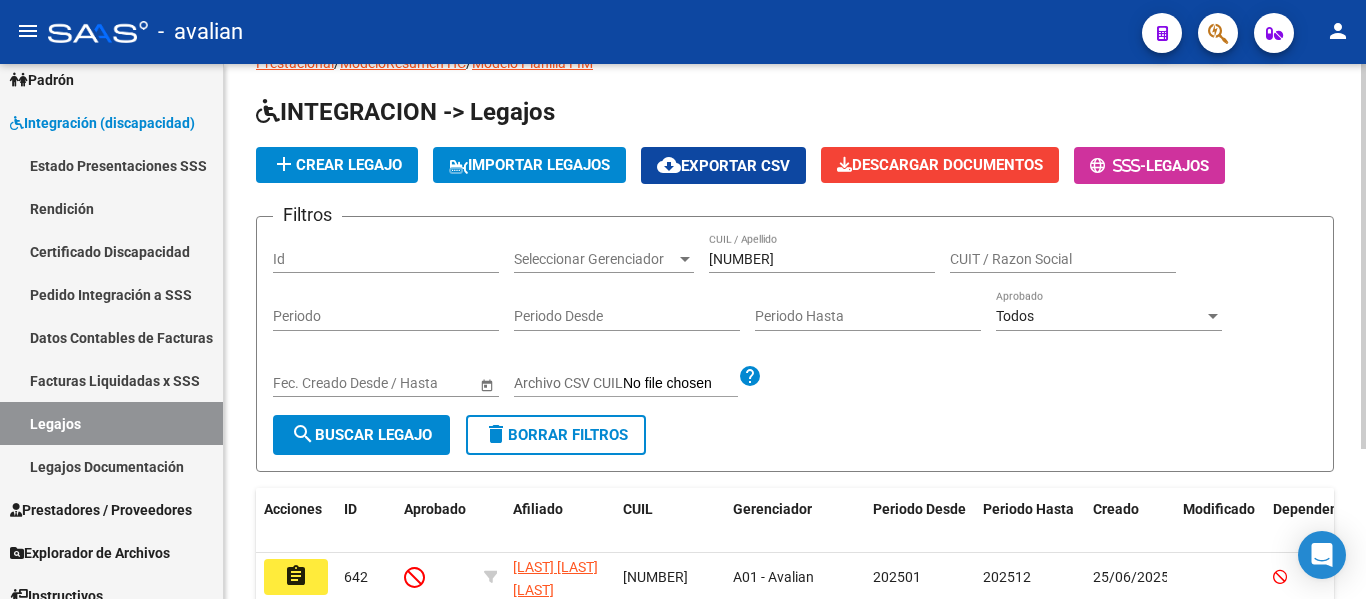 scroll, scrollTop: 100, scrollLeft: 0, axis: vertical 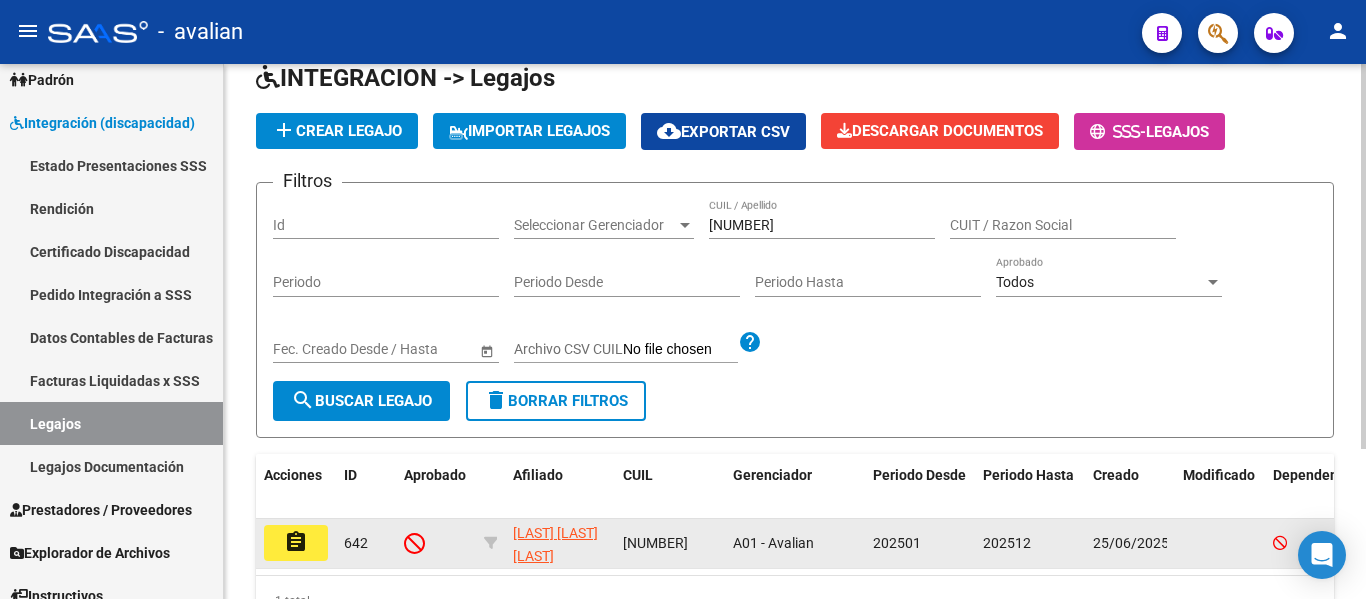 click on "assignment" 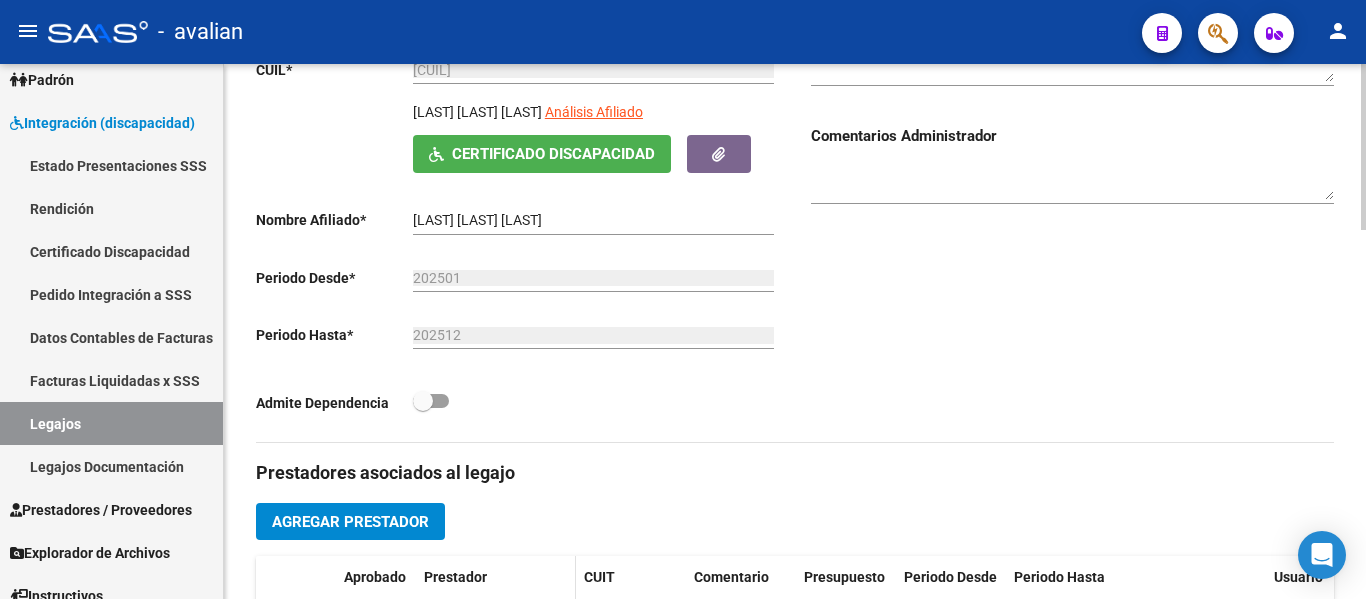 scroll, scrollTop: 300, scrollLeft: 0, axis: vertical 